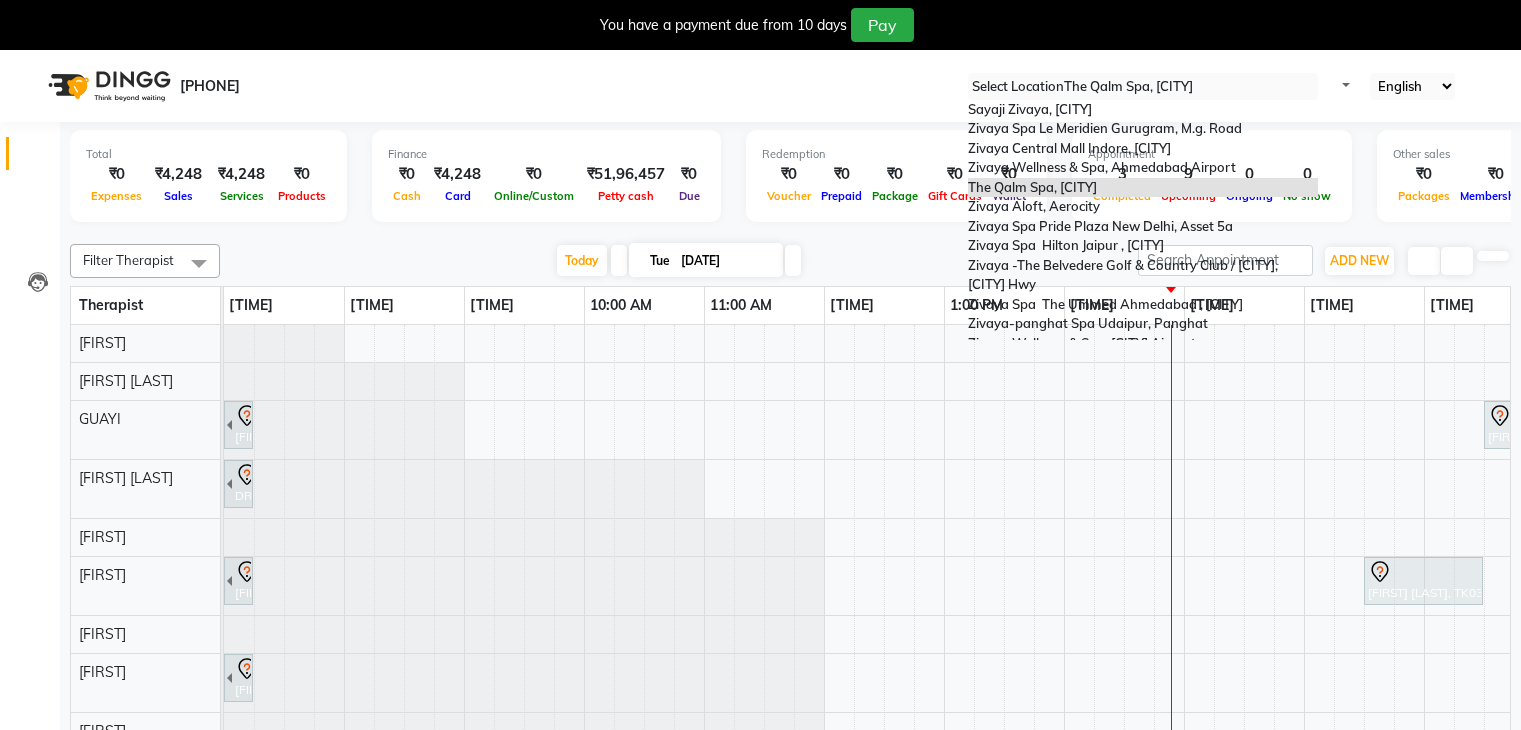 scroll, scrollTop: 0, scrollLeft: 0, axis: both 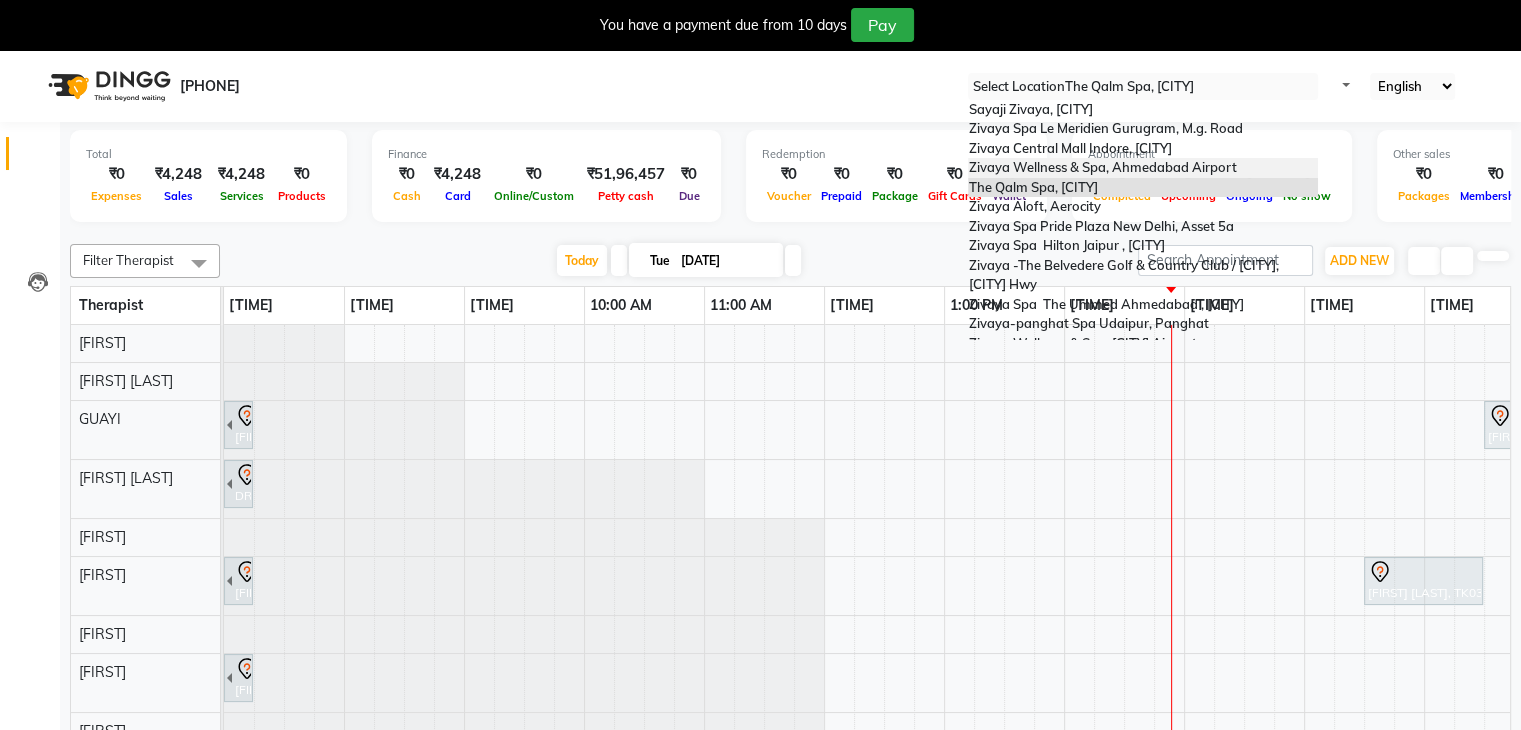 click on "Zivaya Wellness & Spa, [LOCATION]" at bounding box center [1102, 167] 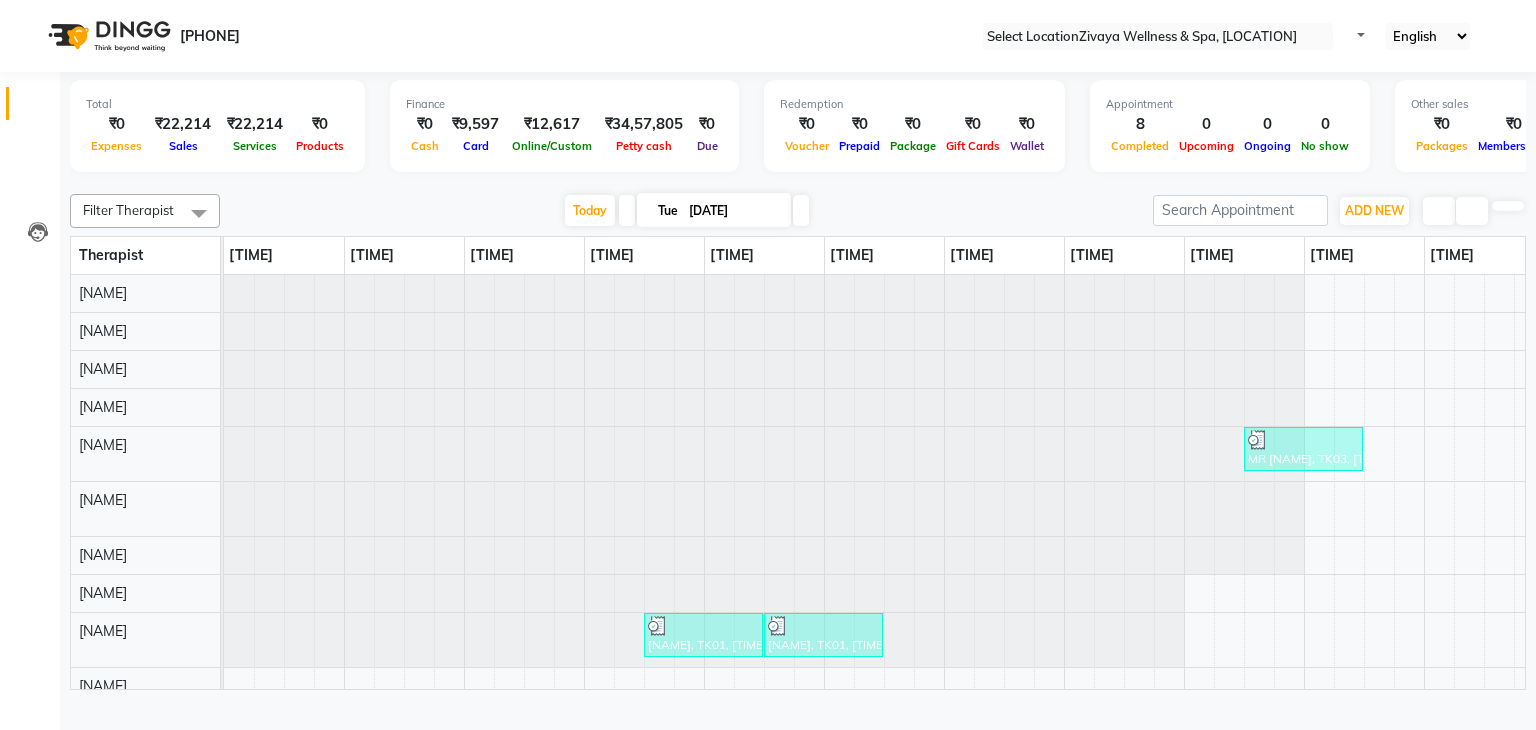scroll, scrollTop: 0, scrollLeft: 0, axis: both 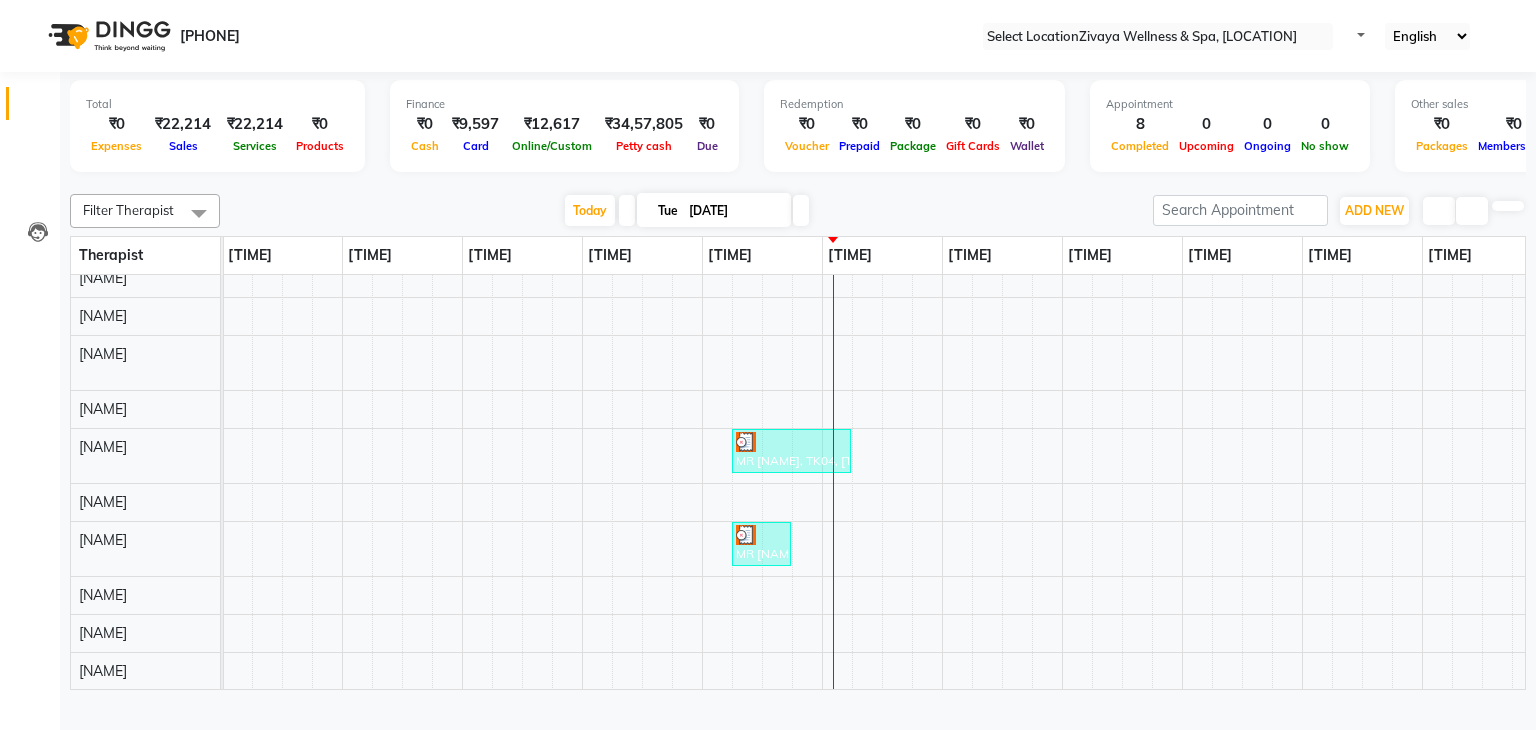 click at bounding box center [199, 213] 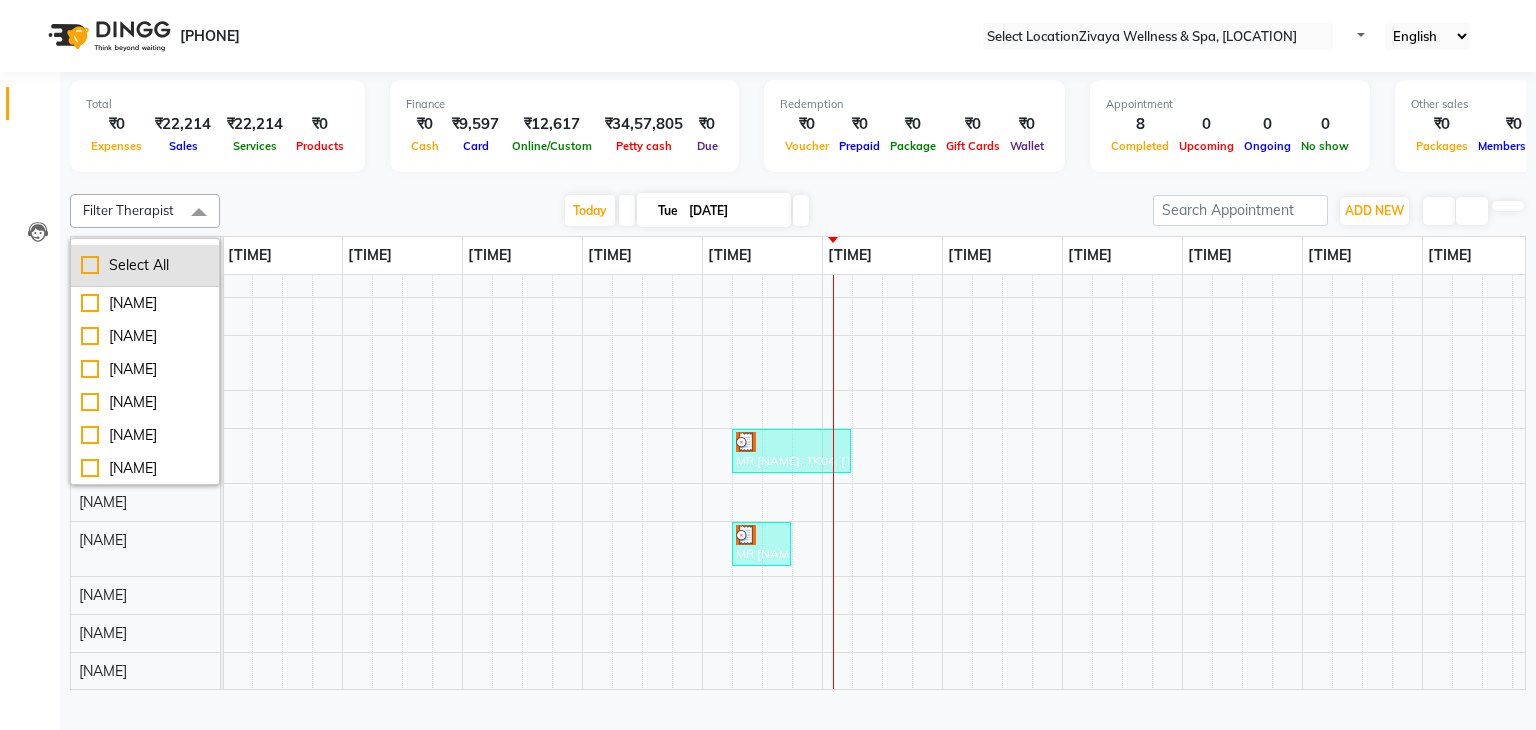 click on "Select All" at bounding box center (145, 265) 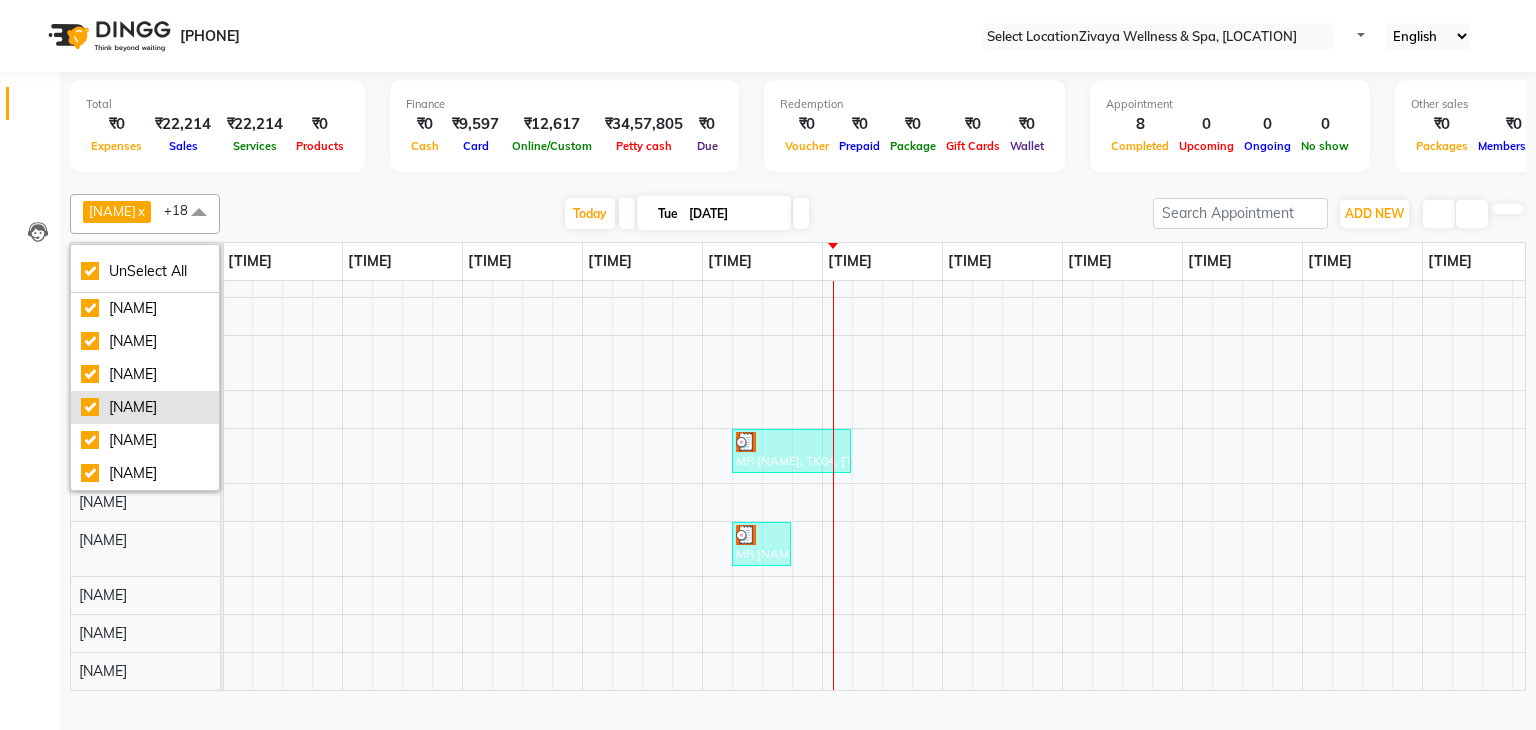 scroll, scrollTop: 0, scrollLeft: 0, axis: both 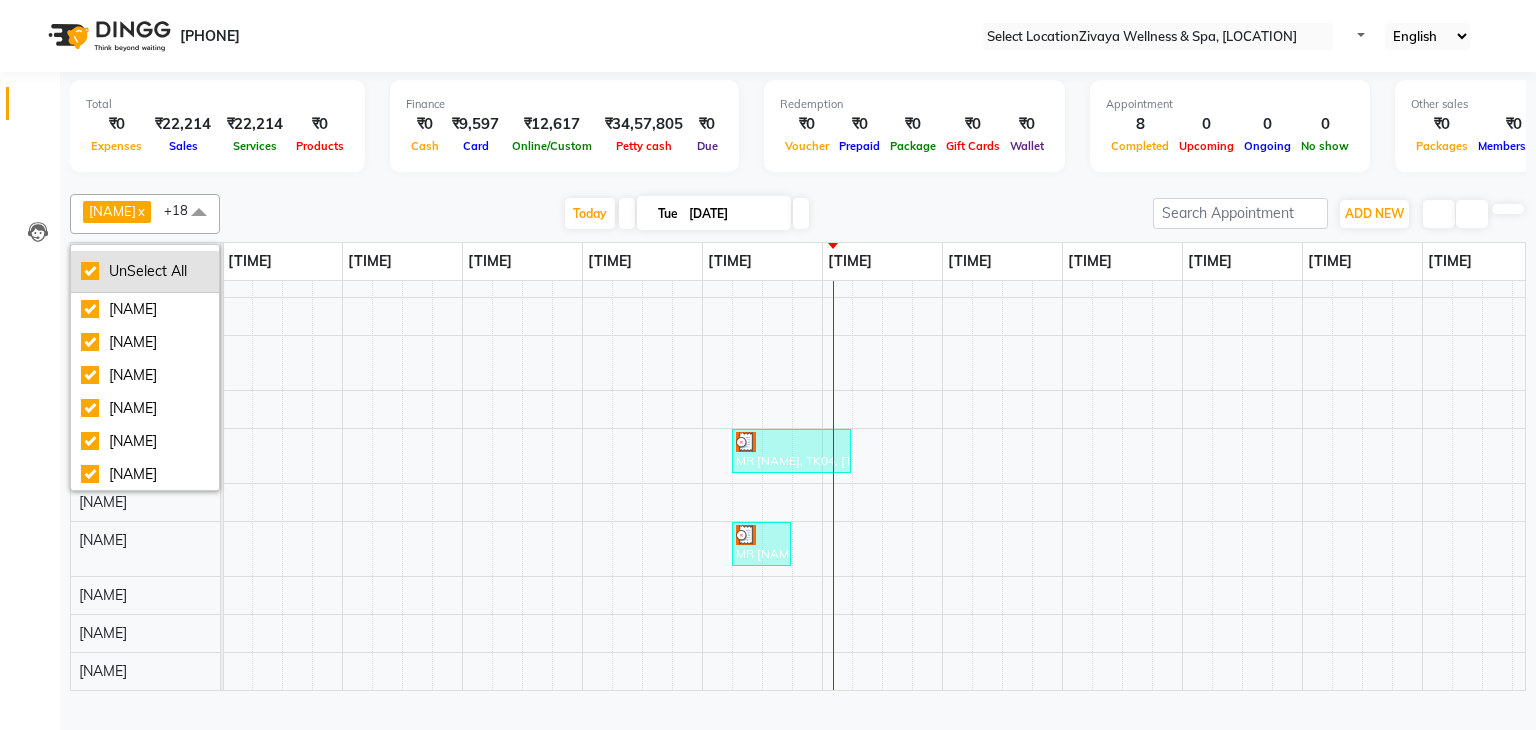 click on "UnSelect All" at bounding box center (145, 272) 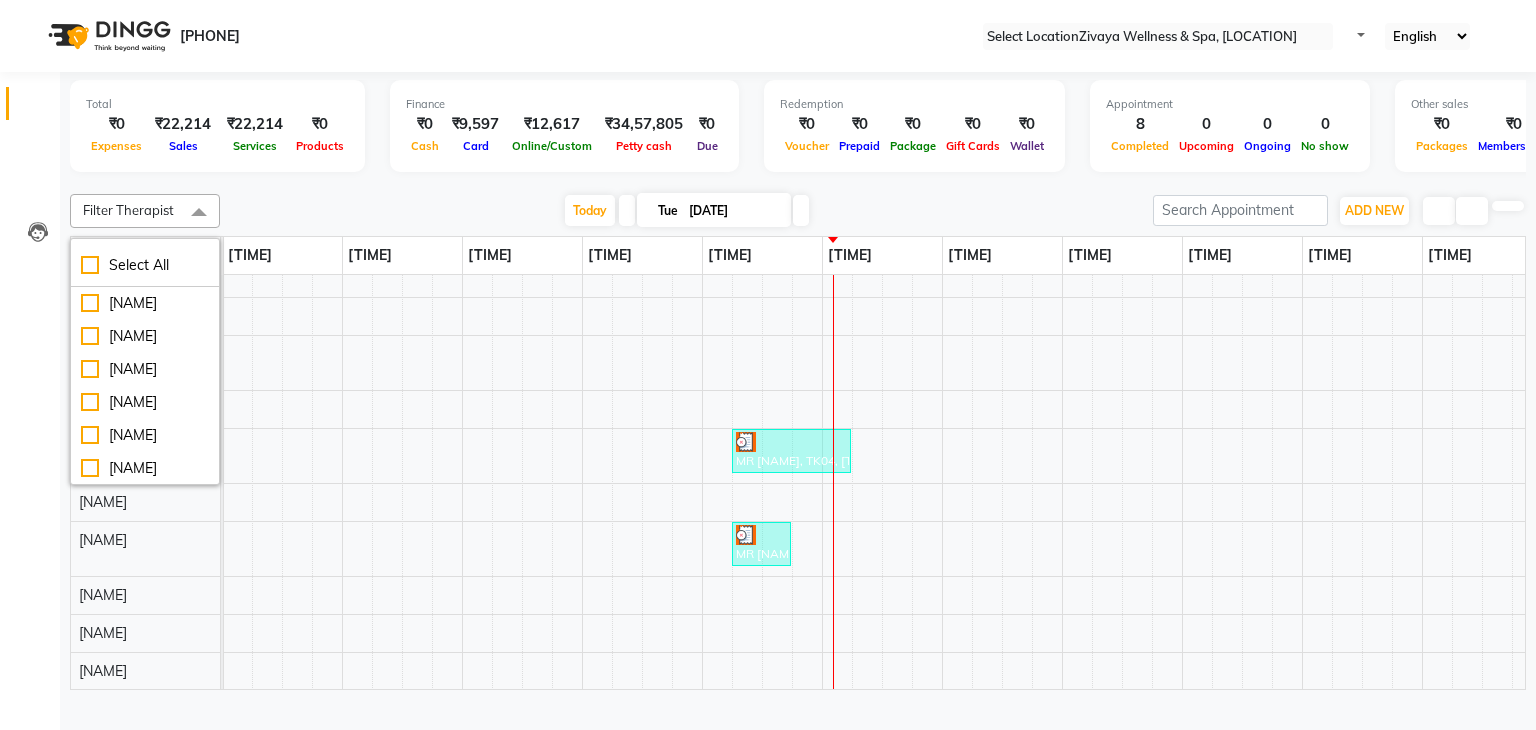click at bounding box center [199, 213] 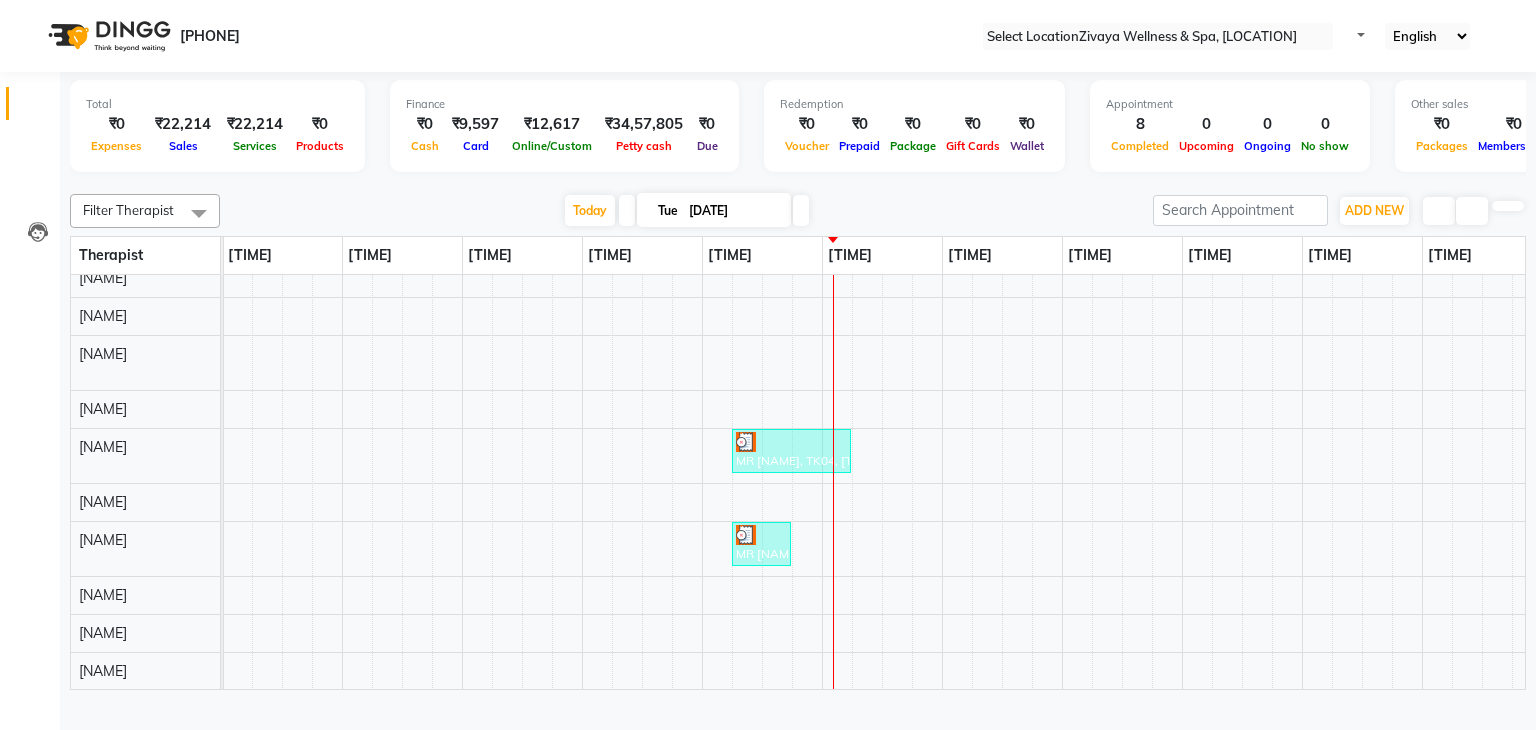 scroll, scrollTop: 419, scrollLeft: 405, axis: both 